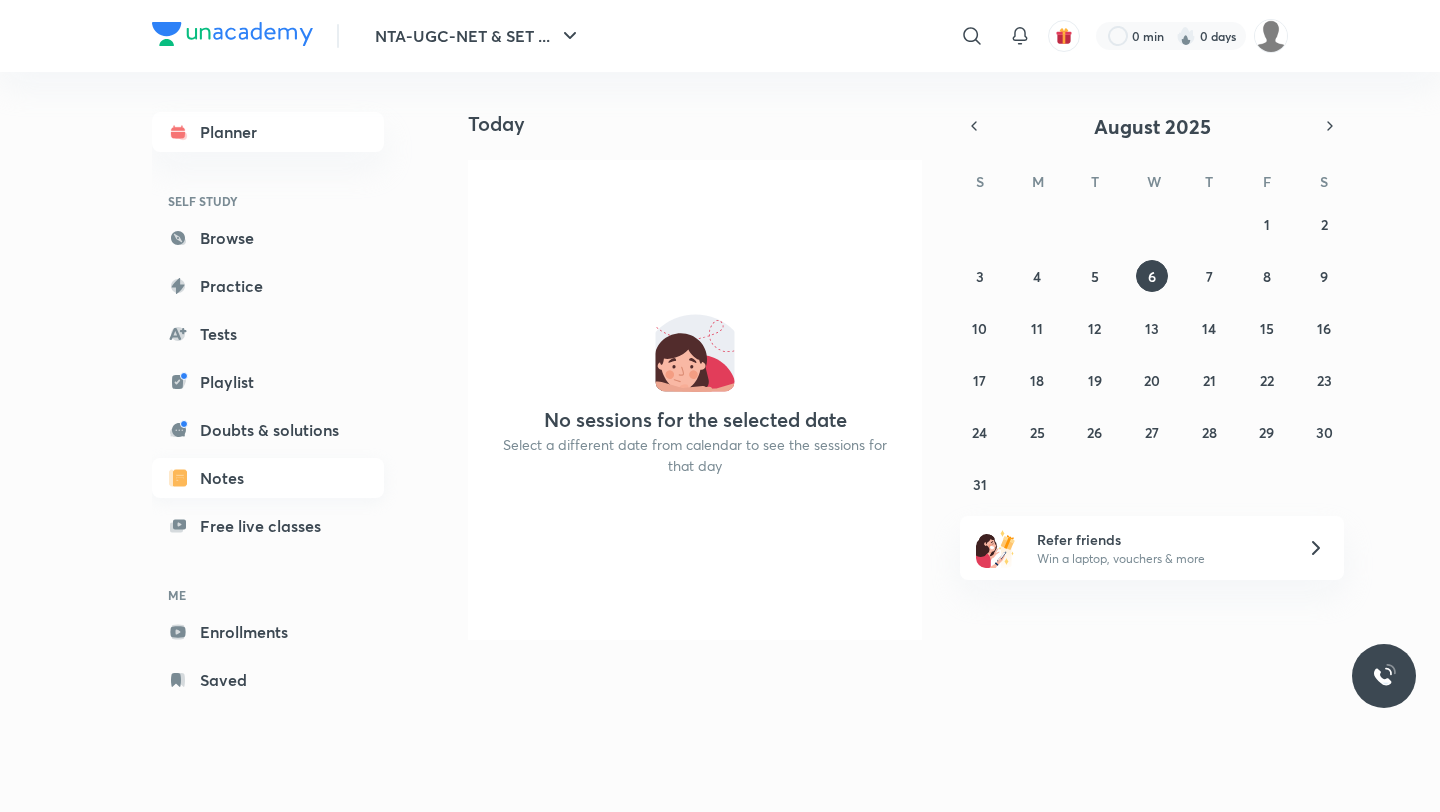 scroll, scrollTop: 0, scrollLeft: 0, axis: both 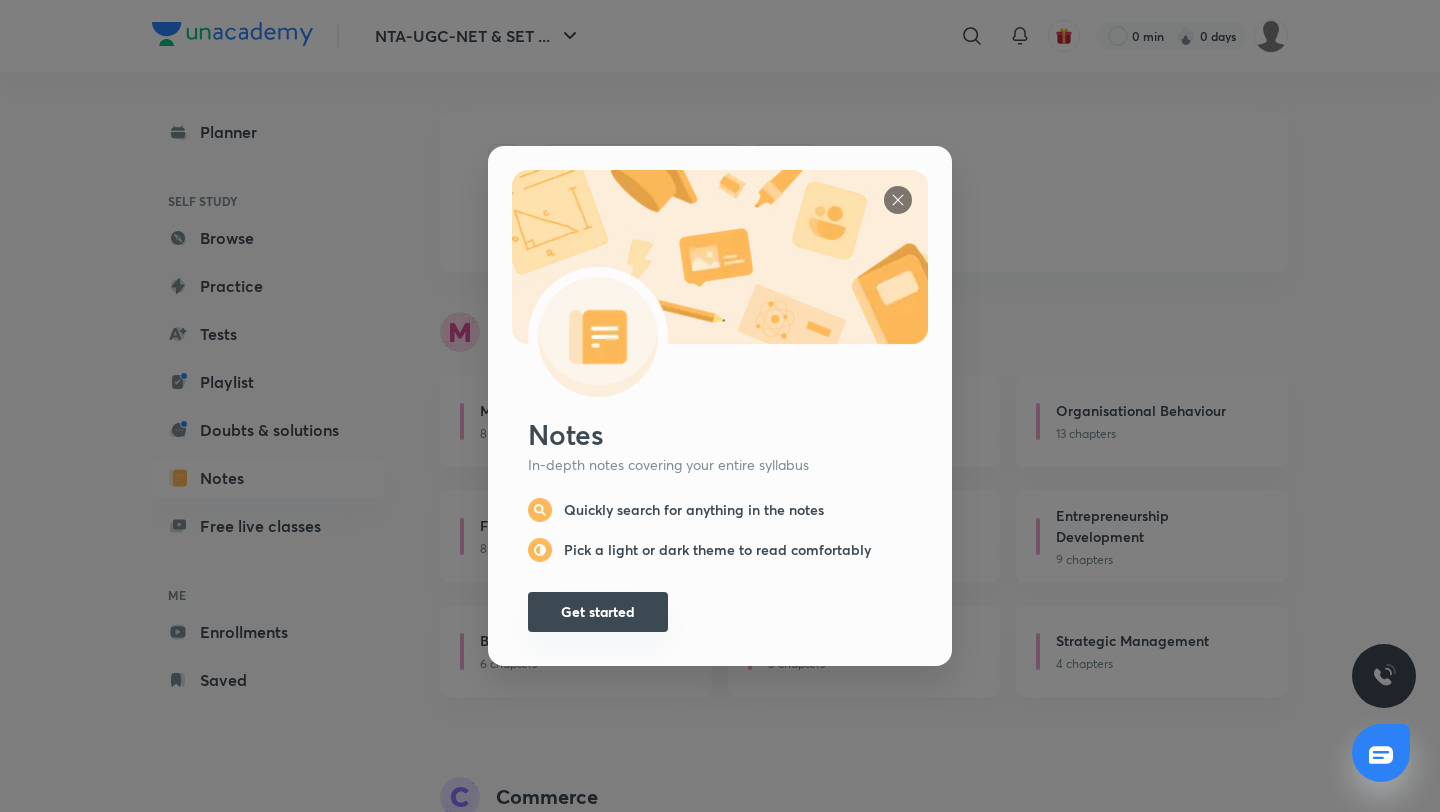 click on "Get started" at bounding box center (598, 612) 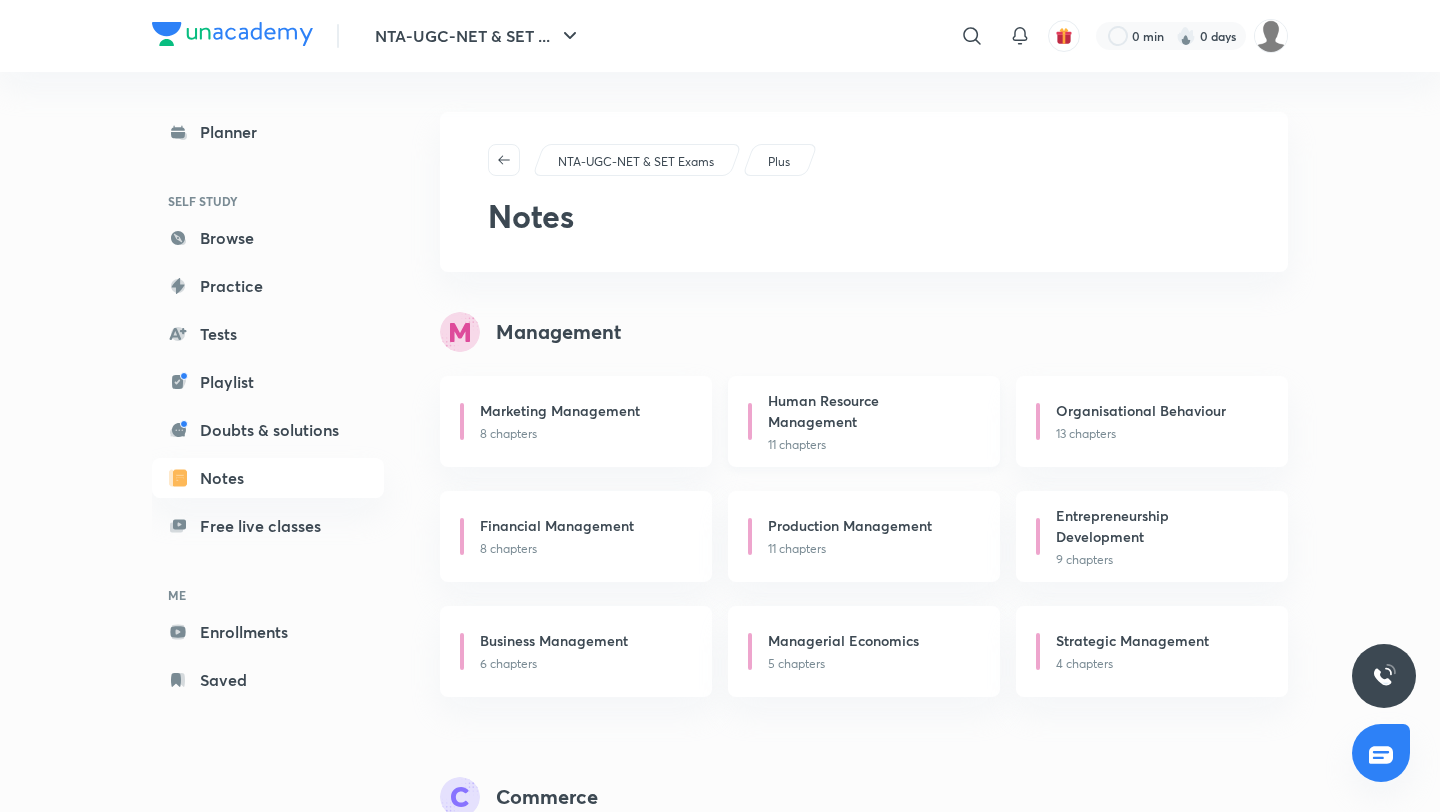 click on "Human Resource Management" at bounding box center (868, 411) 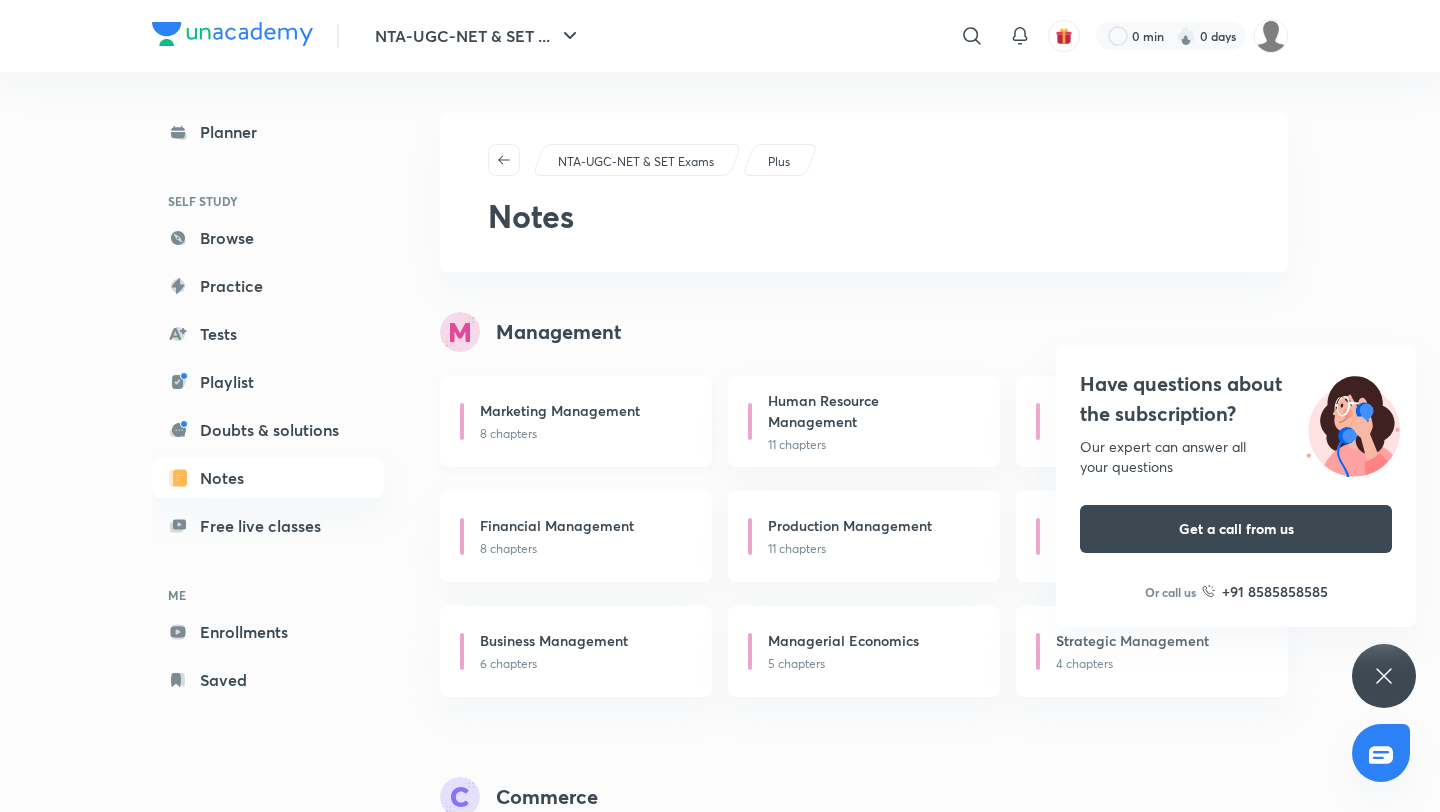 click on "Marketing Management" at bounding box center [560, 410] 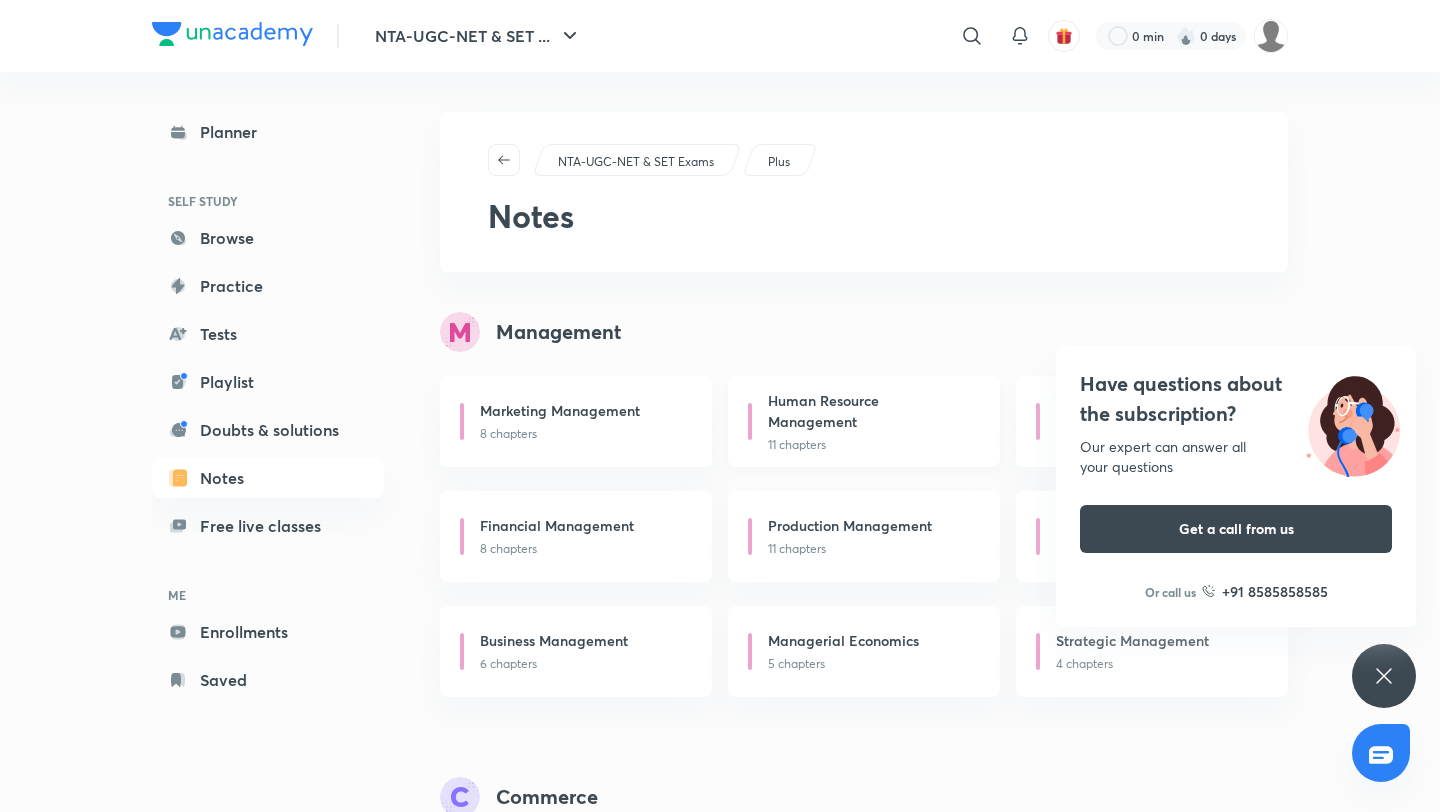 click on "Human Resource Management" at bounding box center (868, 411) 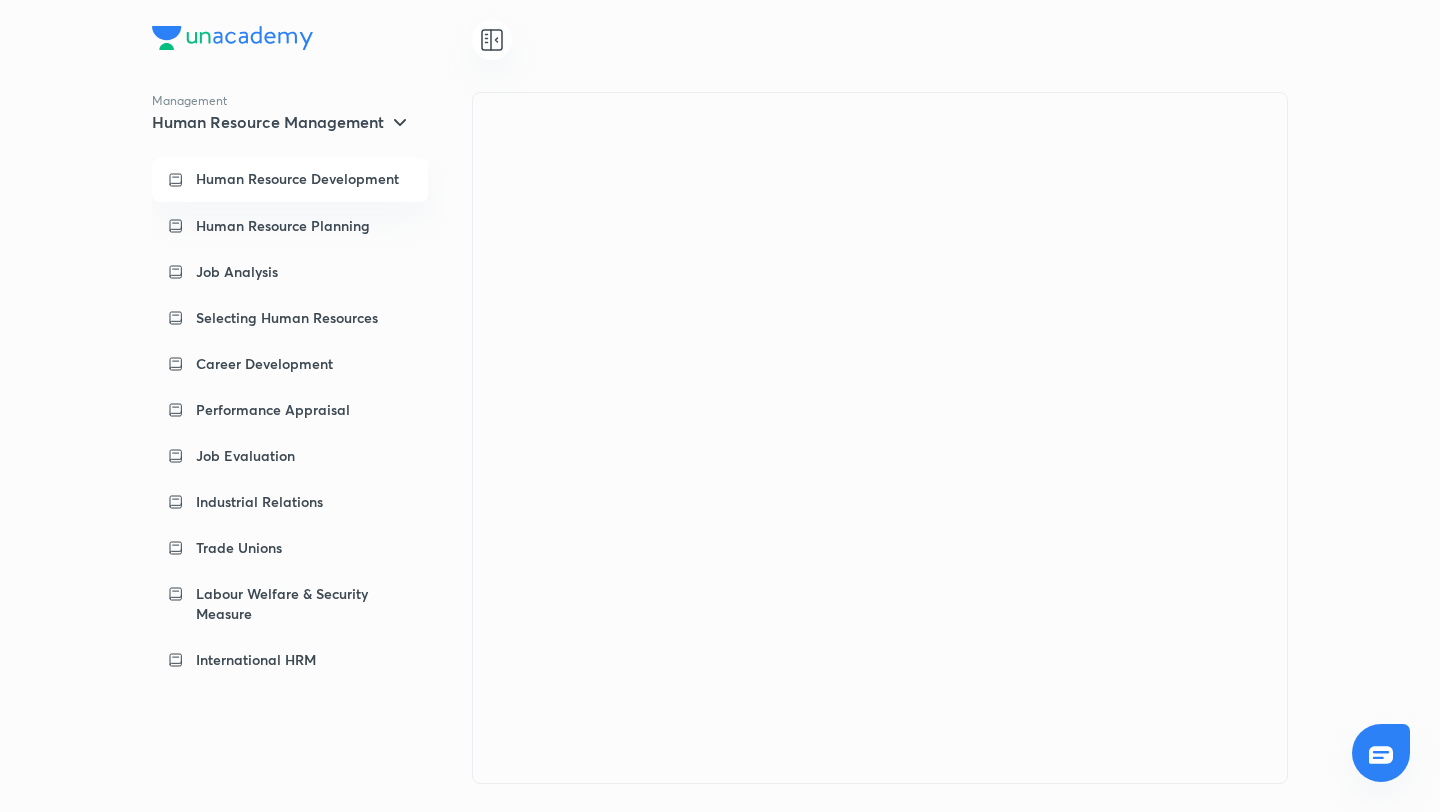 scroll, scrollTop: 0, scrollLeft: 0, axis: both 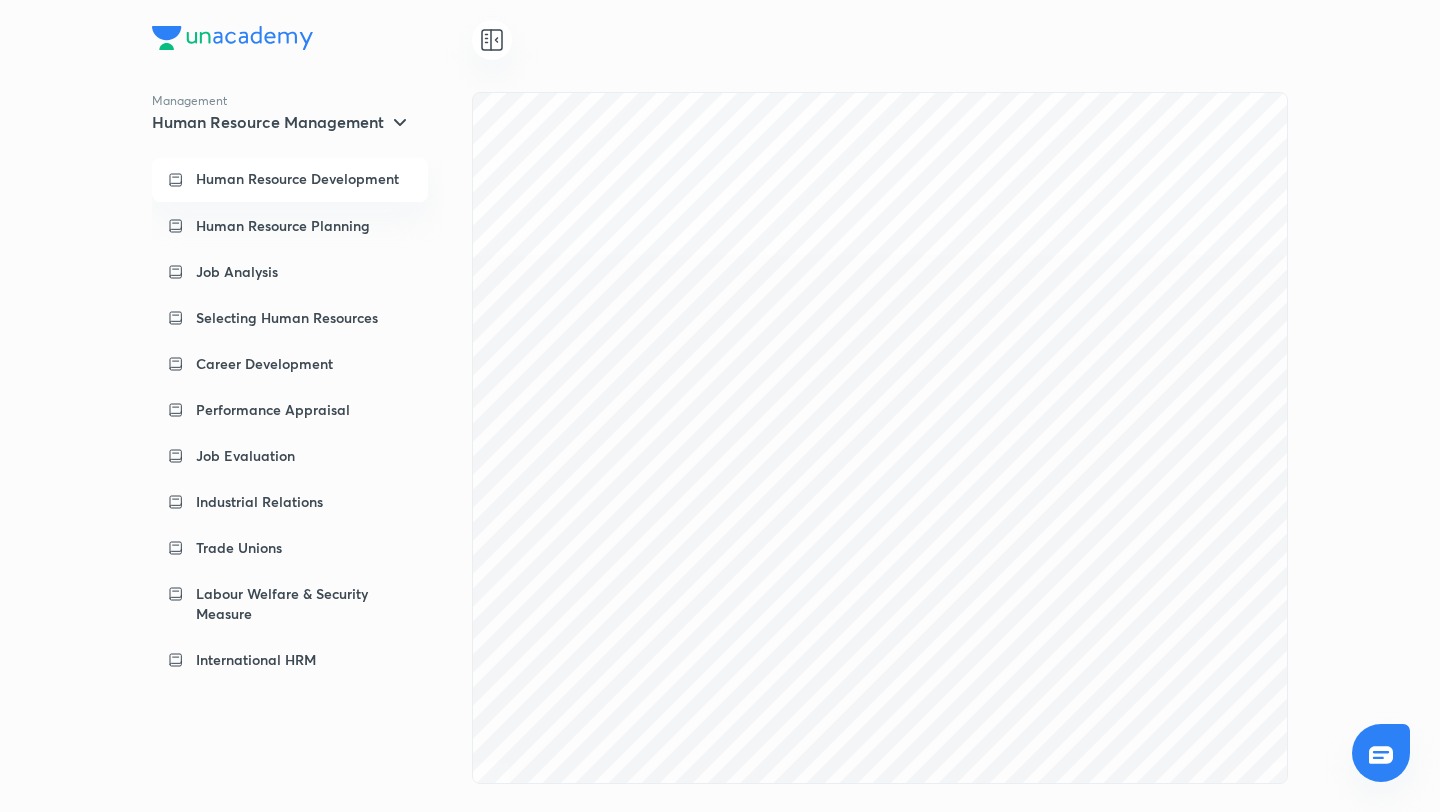 click on "Human Resource Development" at bounding box center [297, 179] 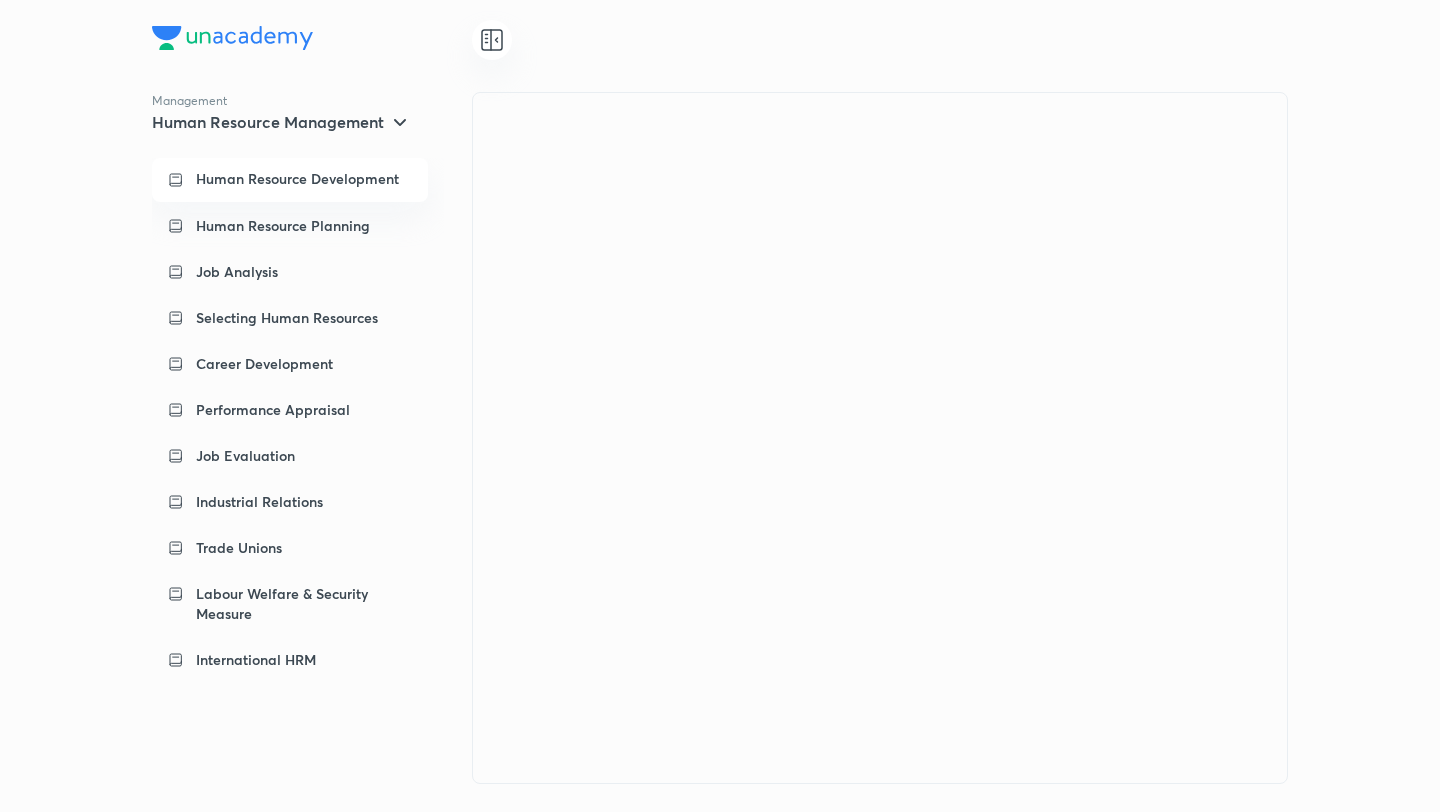 scroll, scrollTop: 0, scrollLeft: 0, axis: both 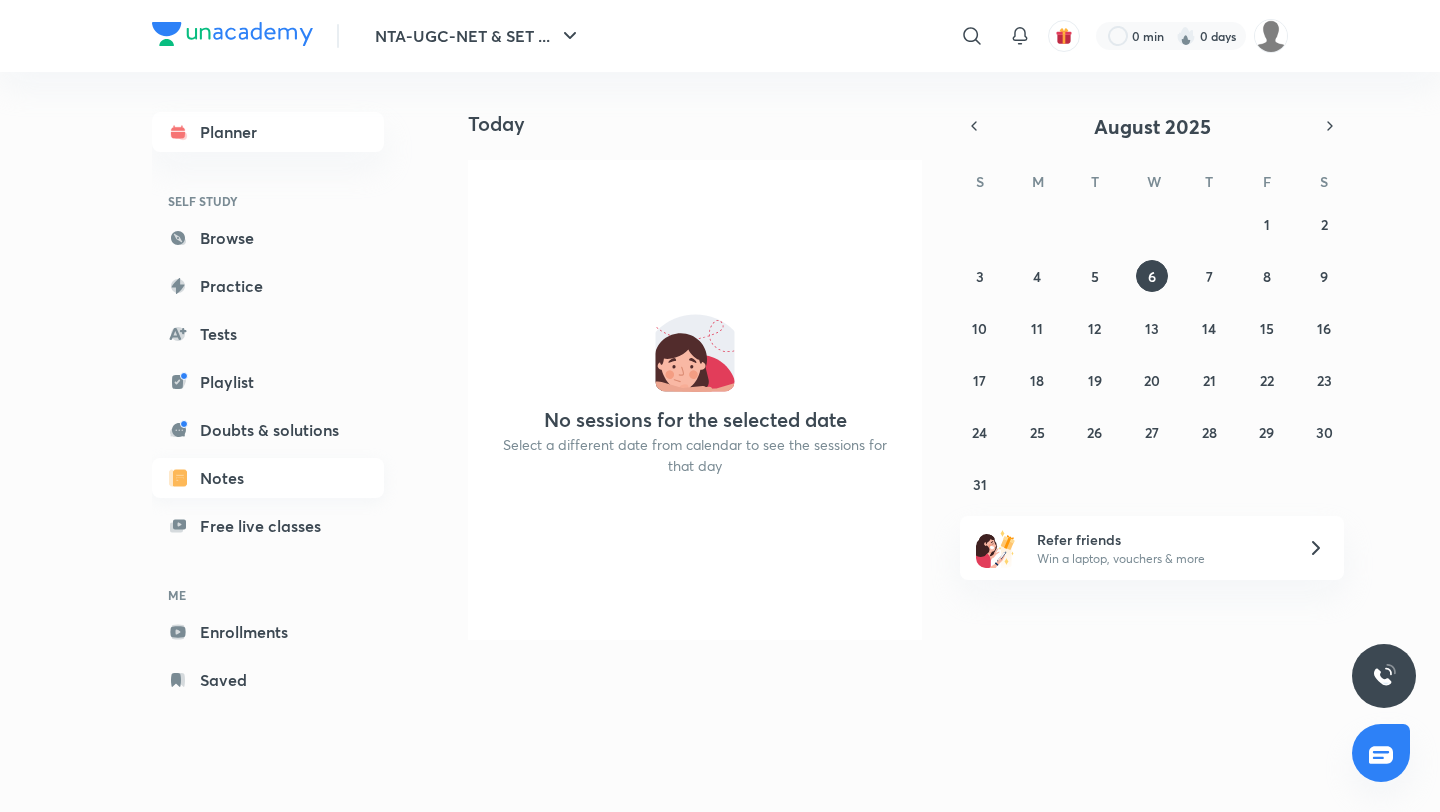 click on "Notes" at bounding box center (268, 478) 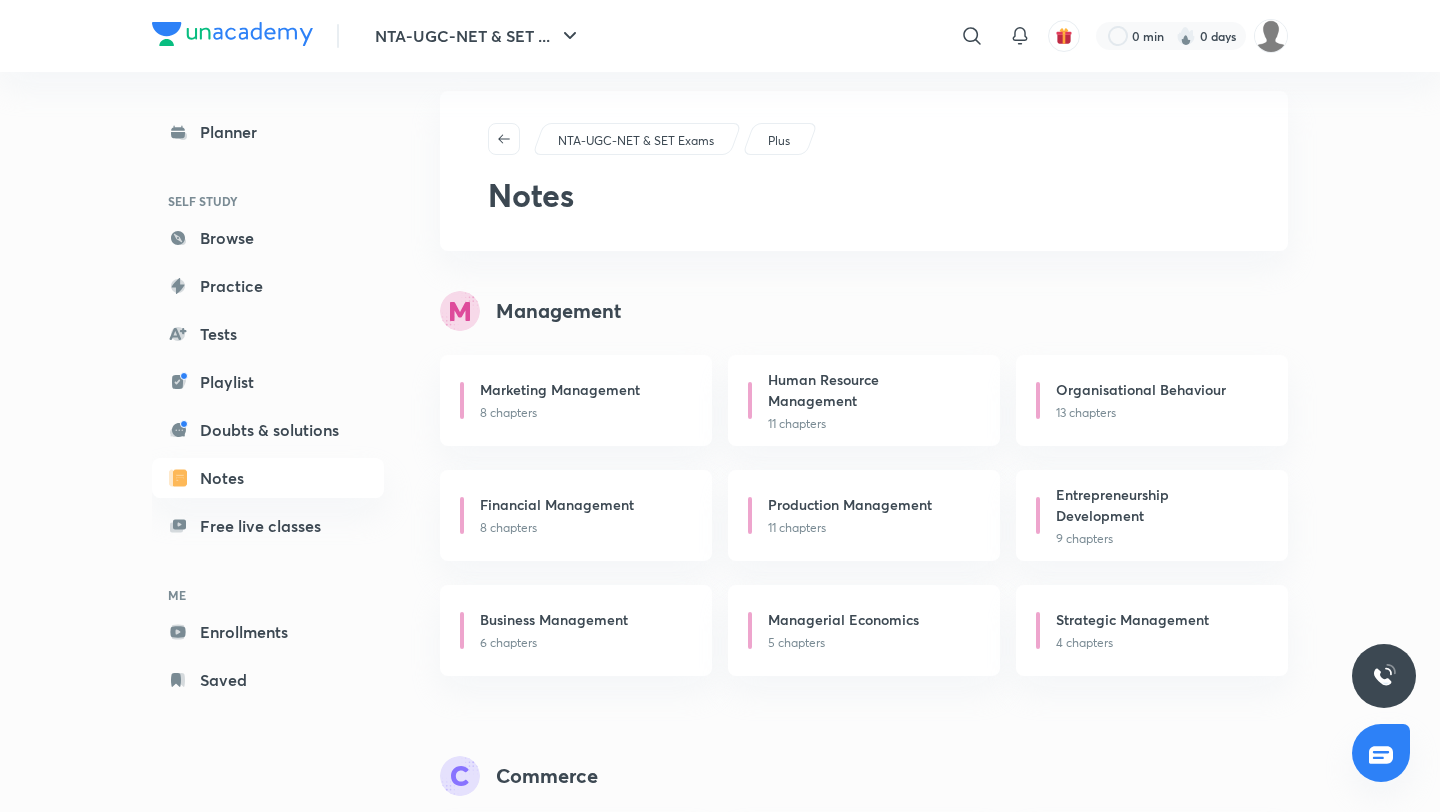 scroll, scrollTop: 18, scrollLeft: 0, axis: vertical 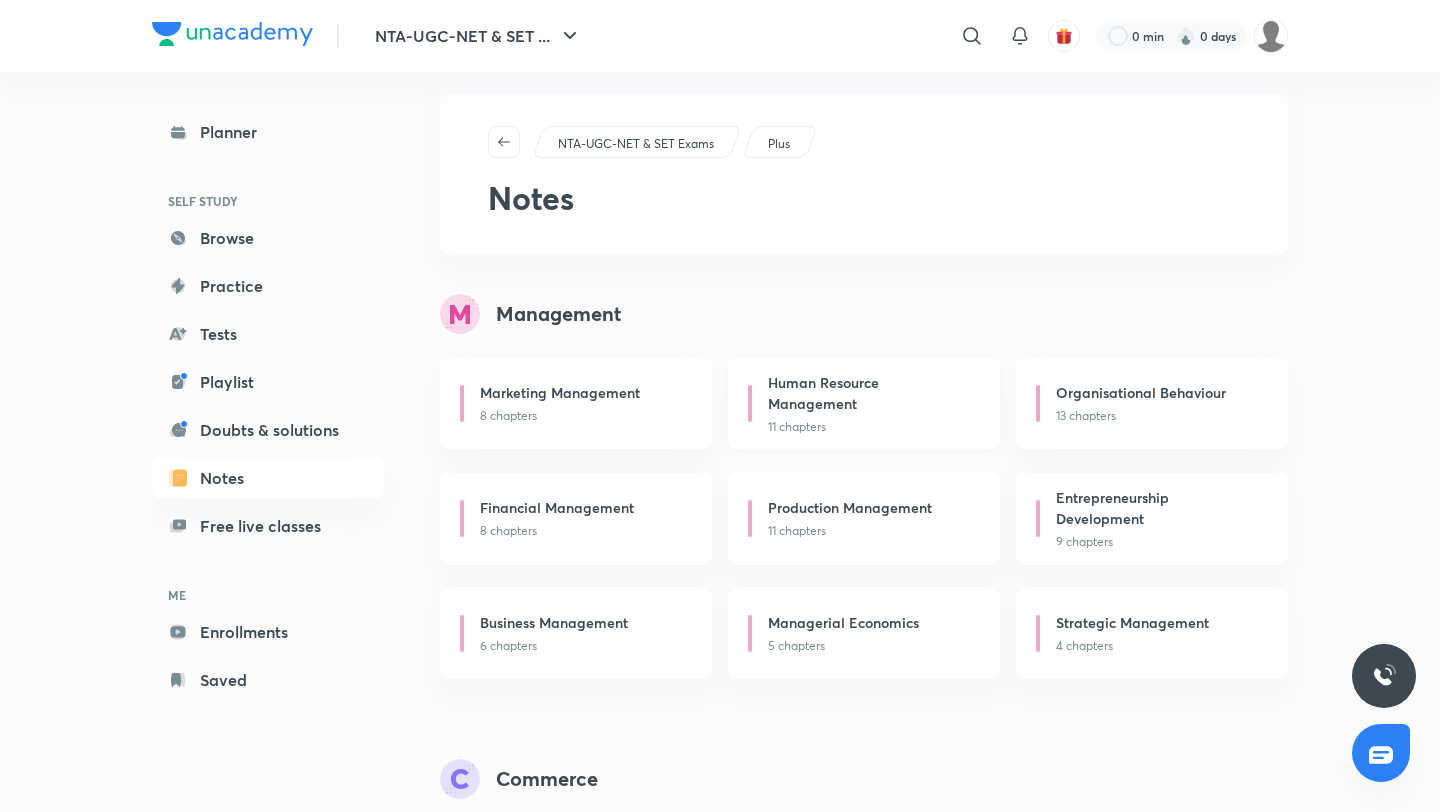 click on "Human Resource Management" at bounding box center [868, 393] 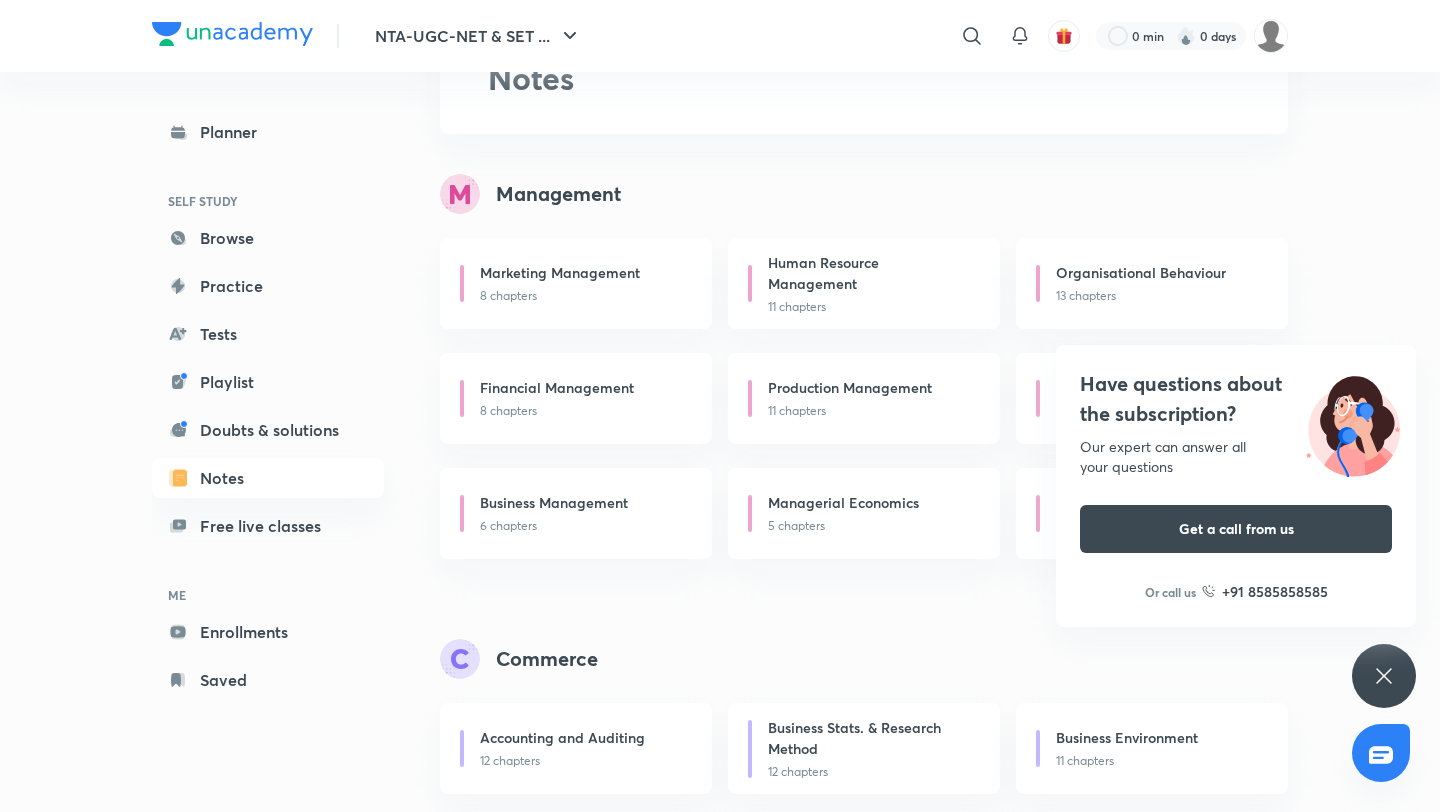 scroll, scrollTop: 140, scrollLeft: 0, axis: vertical 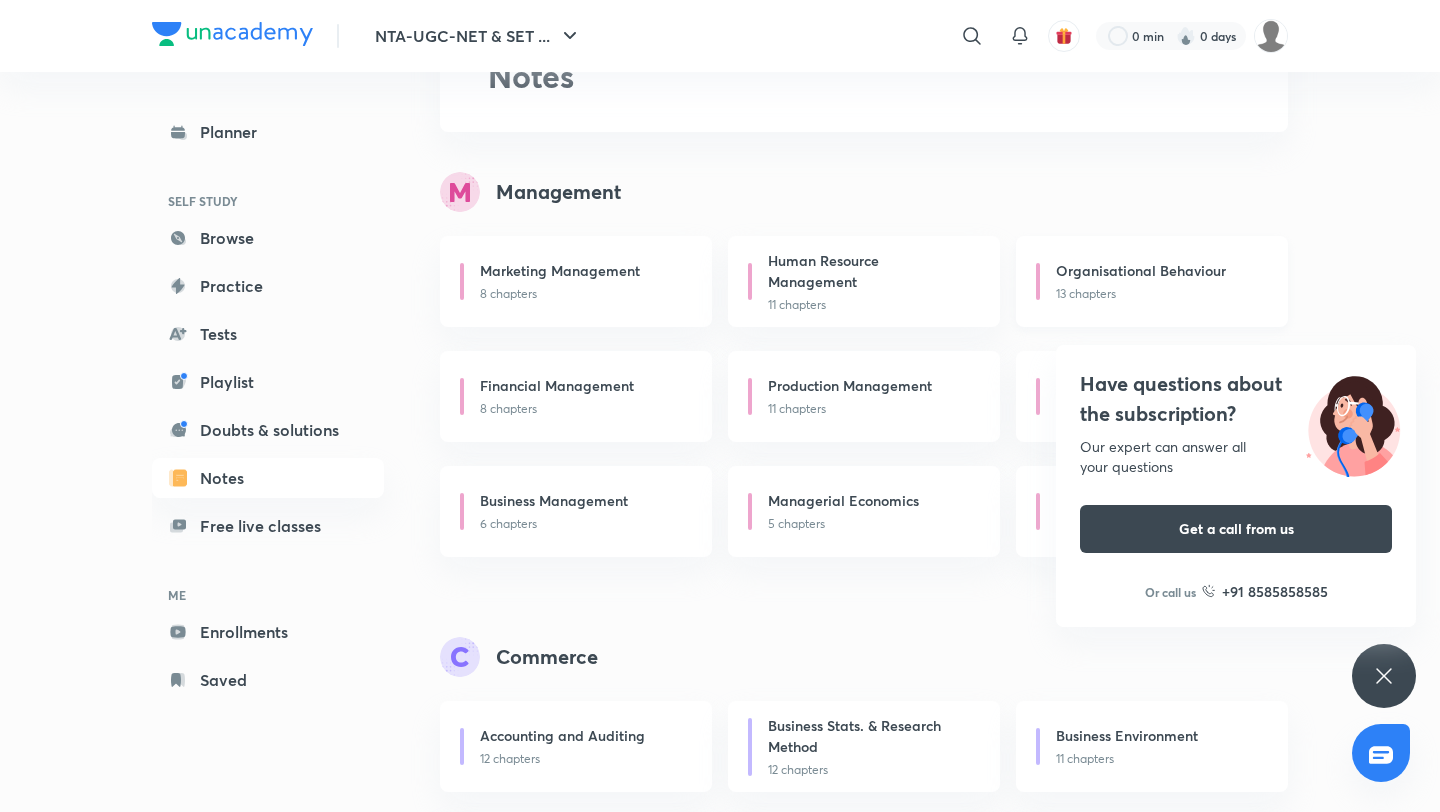 click on "Organisational Behaviour" at bounding box center (1141, 270) 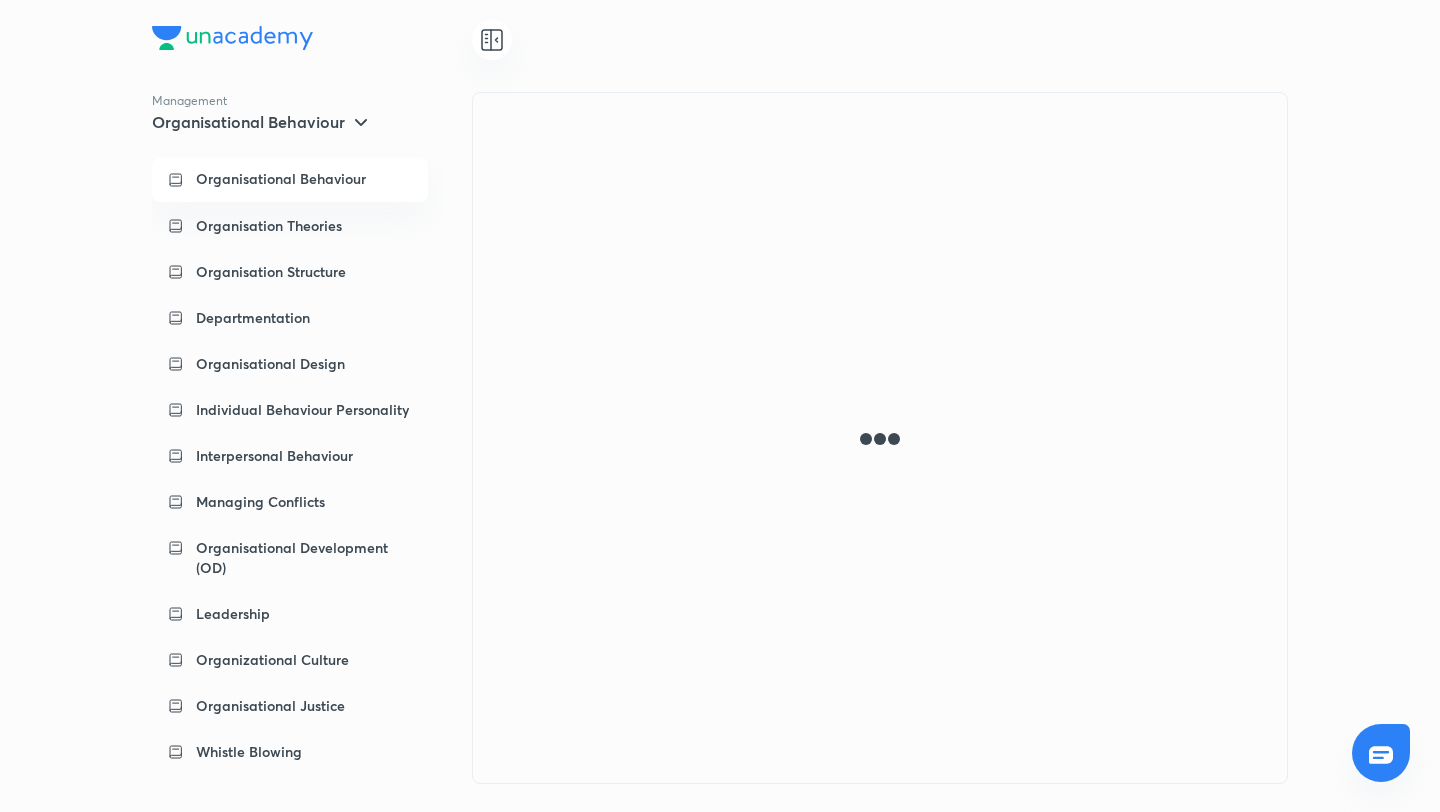 scroll, scrollTop: 0, scrollLeft: 0, axis: both 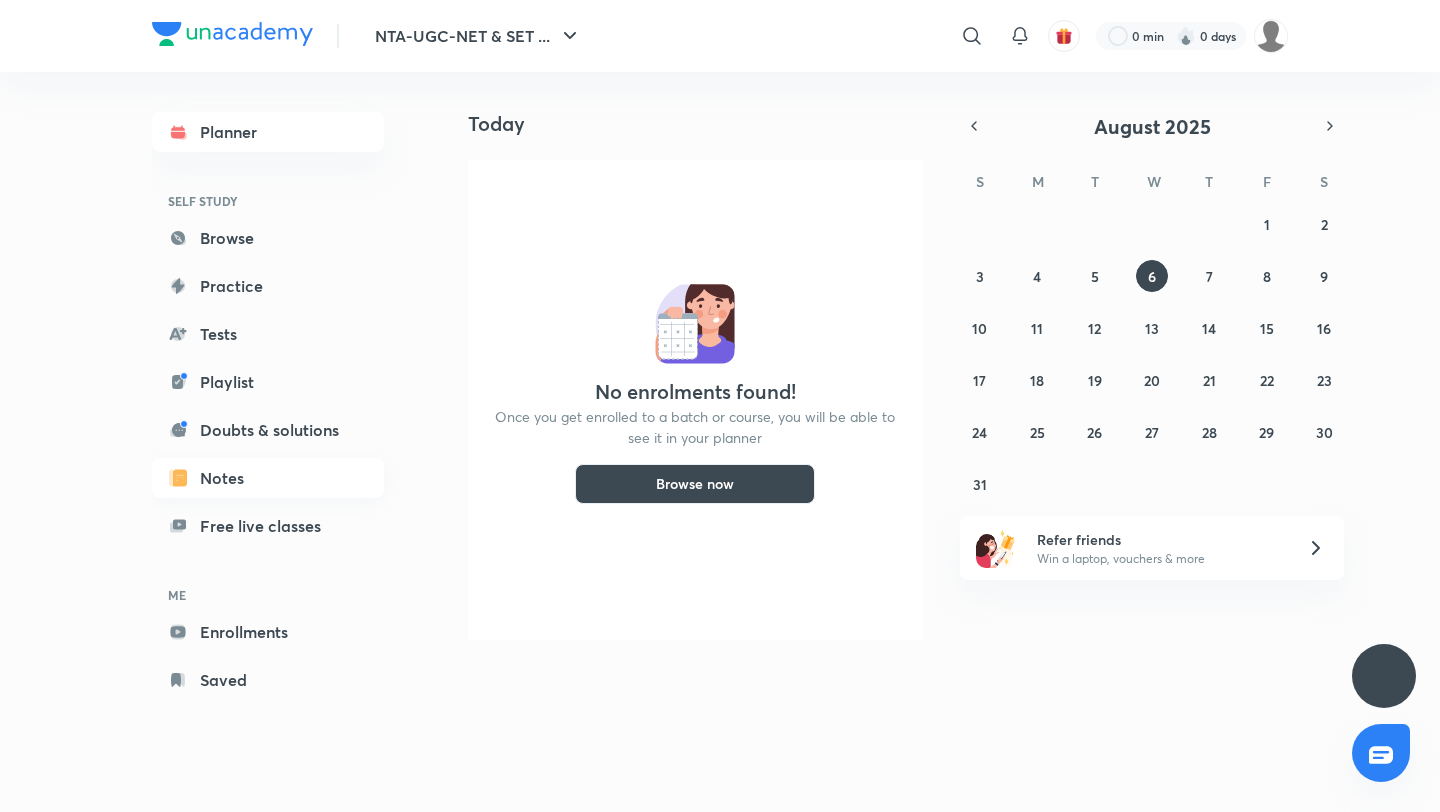 click on "Notes" at bounding box center (268, 478) 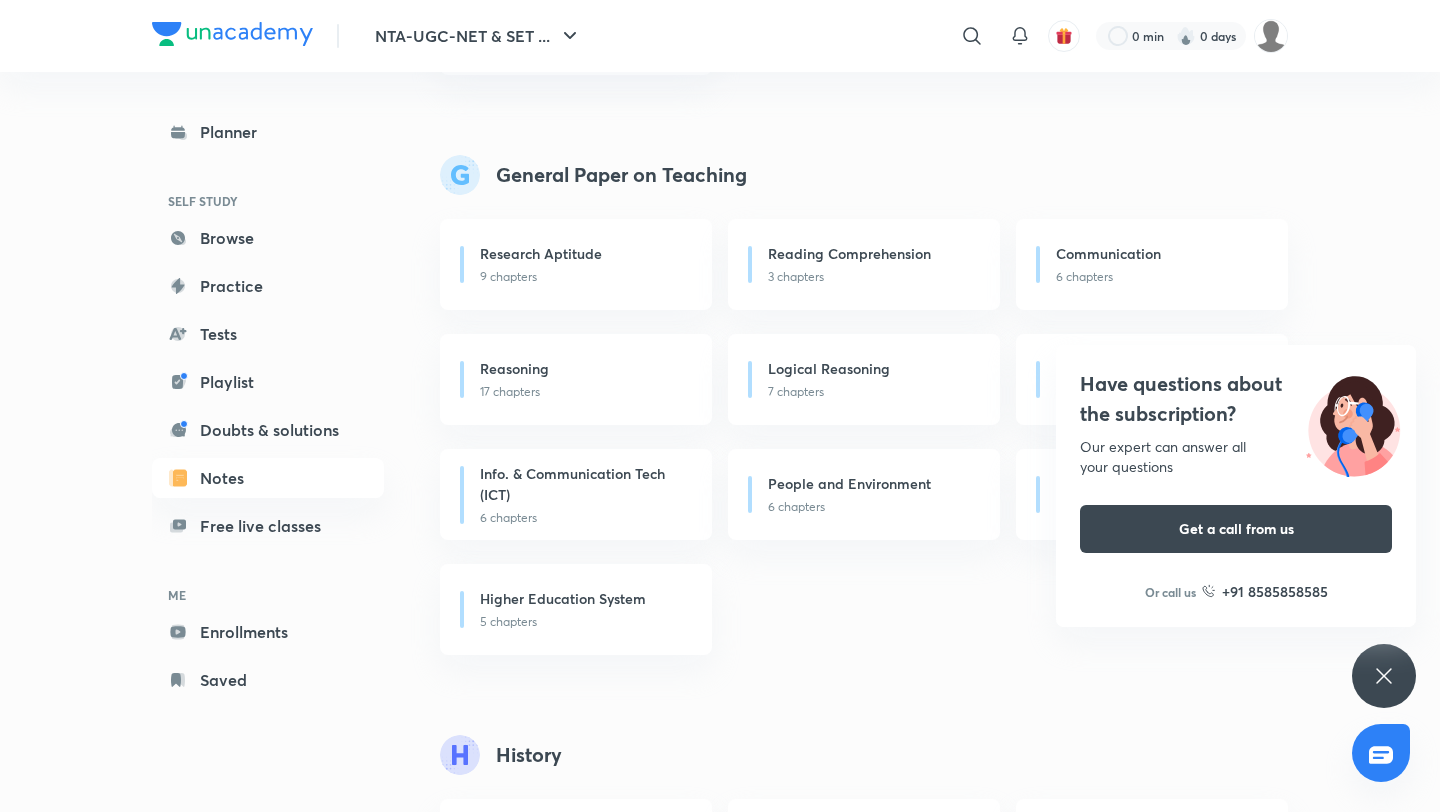 scroll, scrollTop: 1242, scrollLeft: 0, axis: vertical 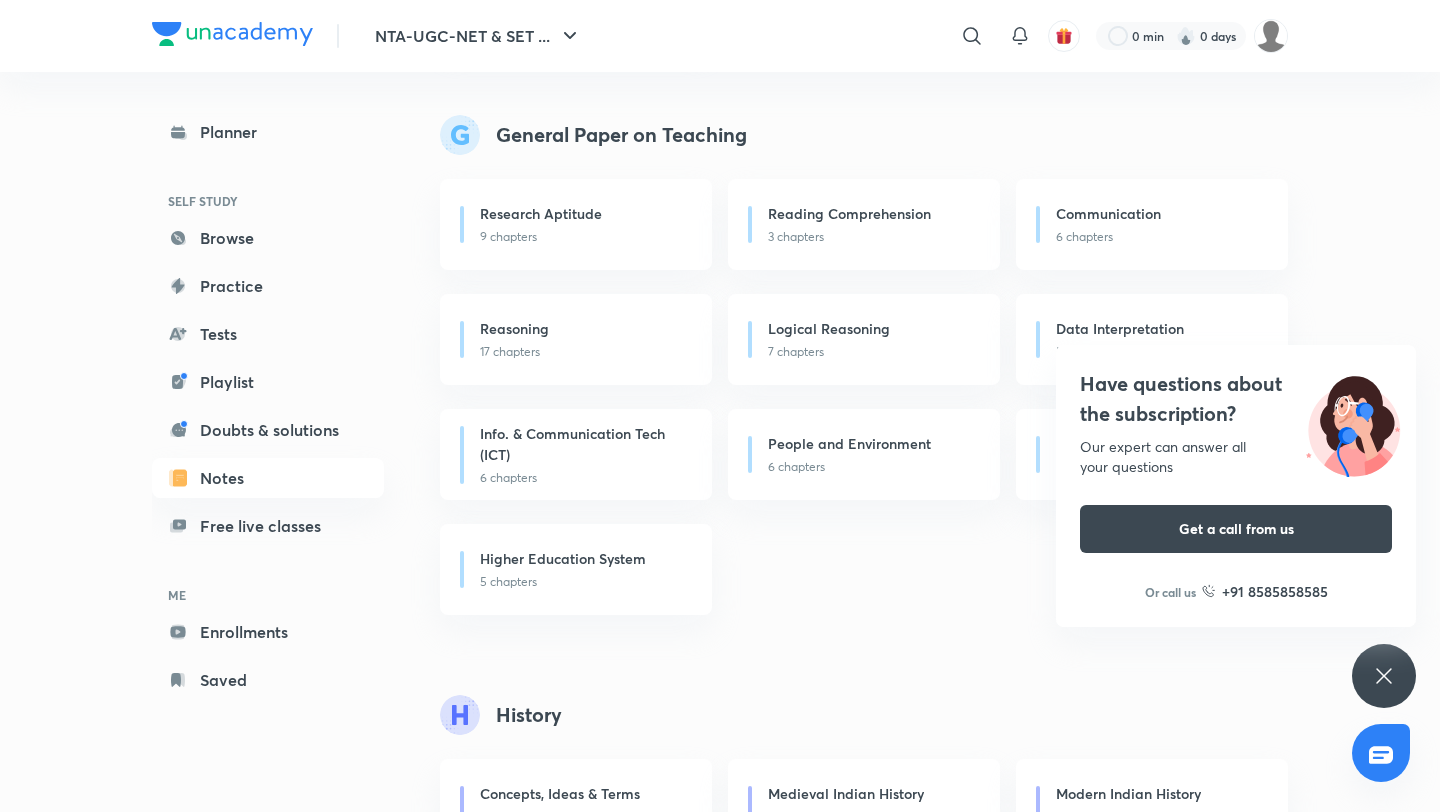 click 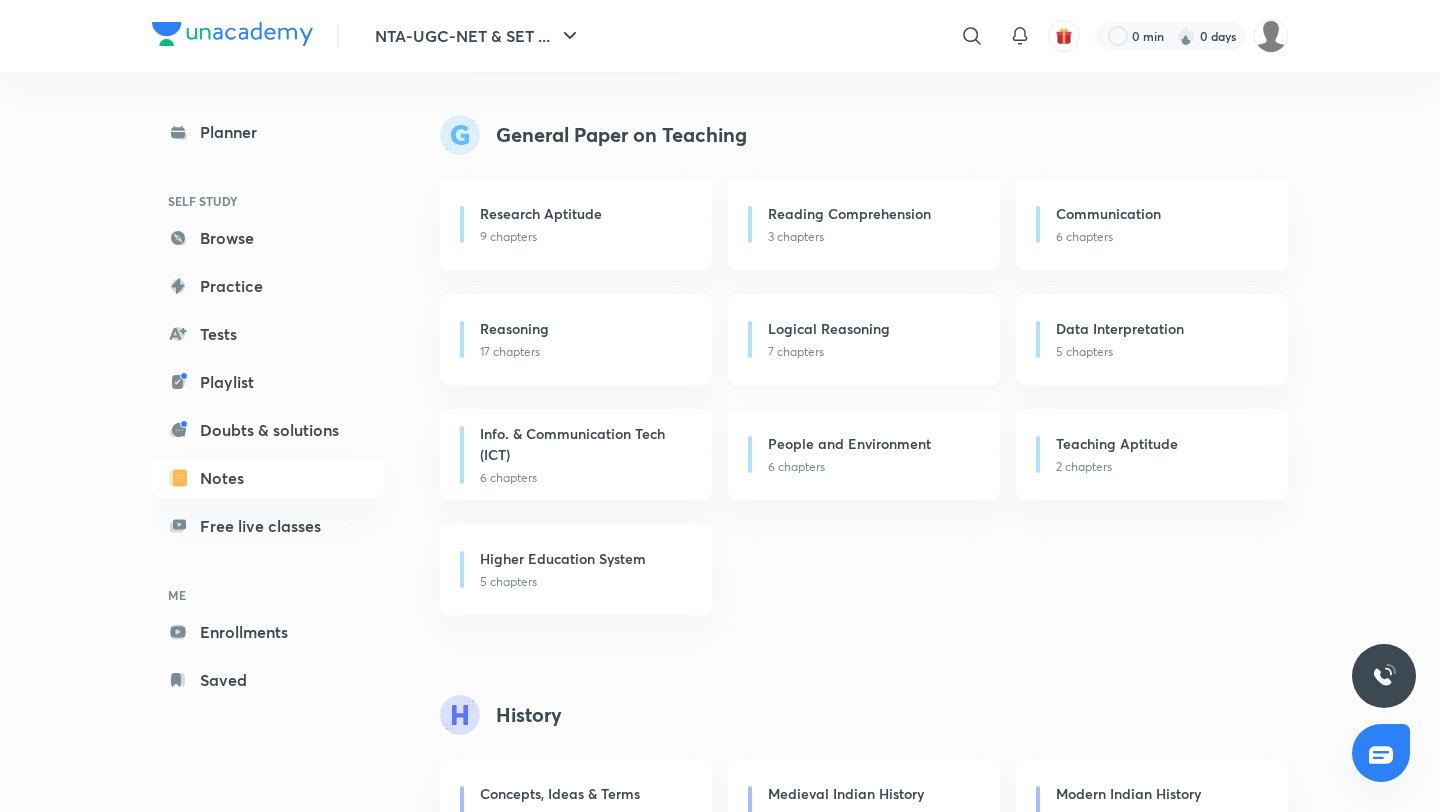 click on "Logical Reasoning" at bounding box center [829, 328] 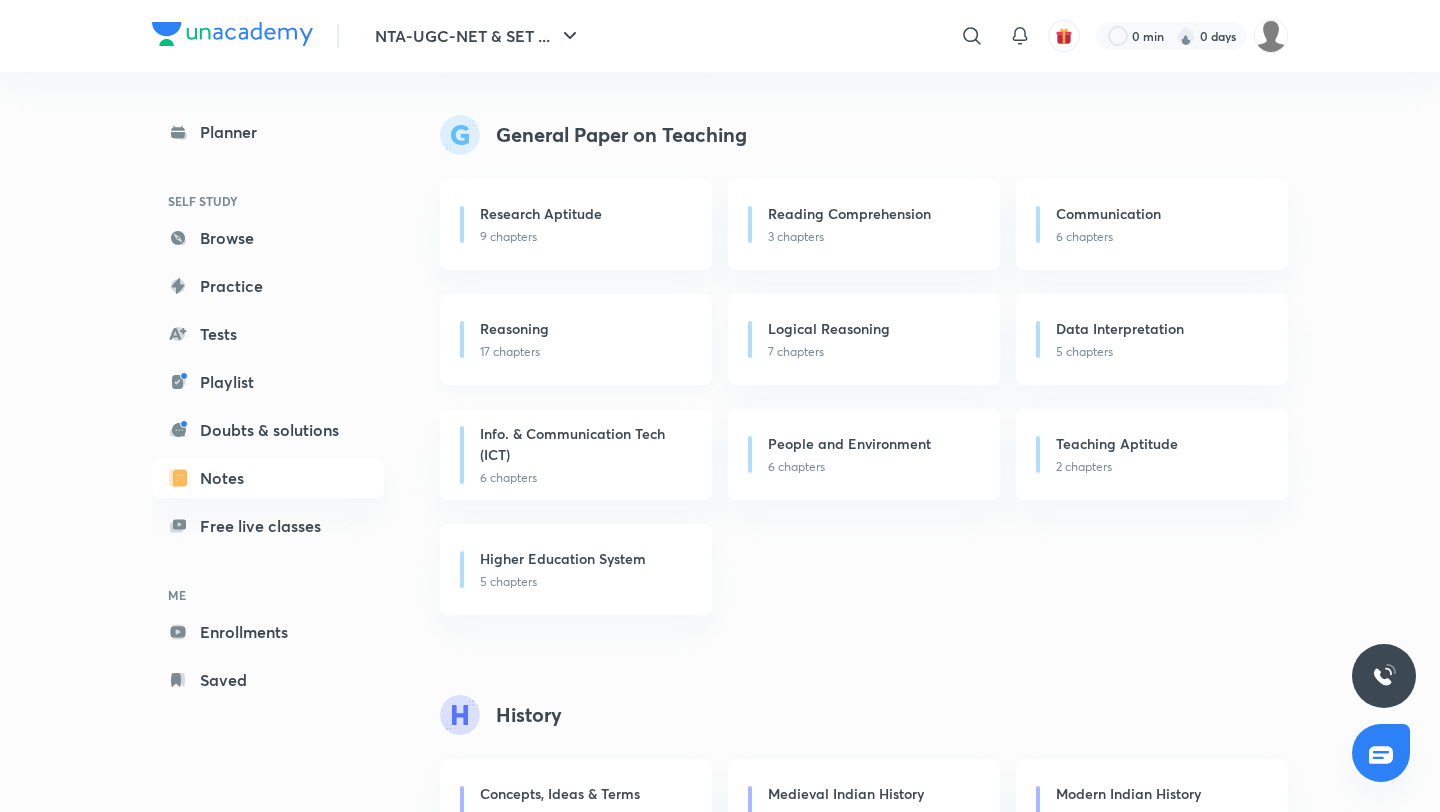 click on "Reasoning" at bounding box center [514, 328] 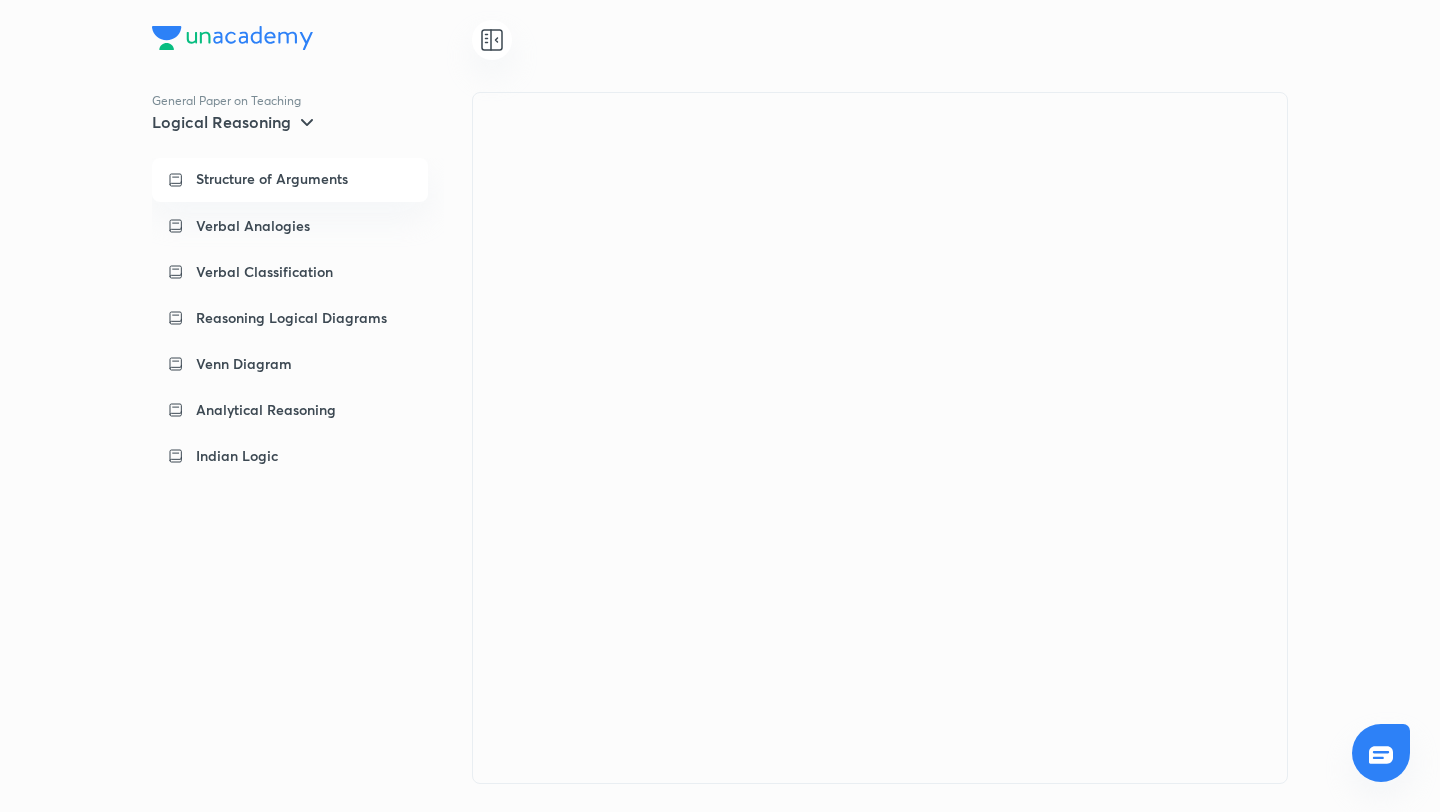 scroll, scrollTop: 0, scrollLeft: 0, axis: both 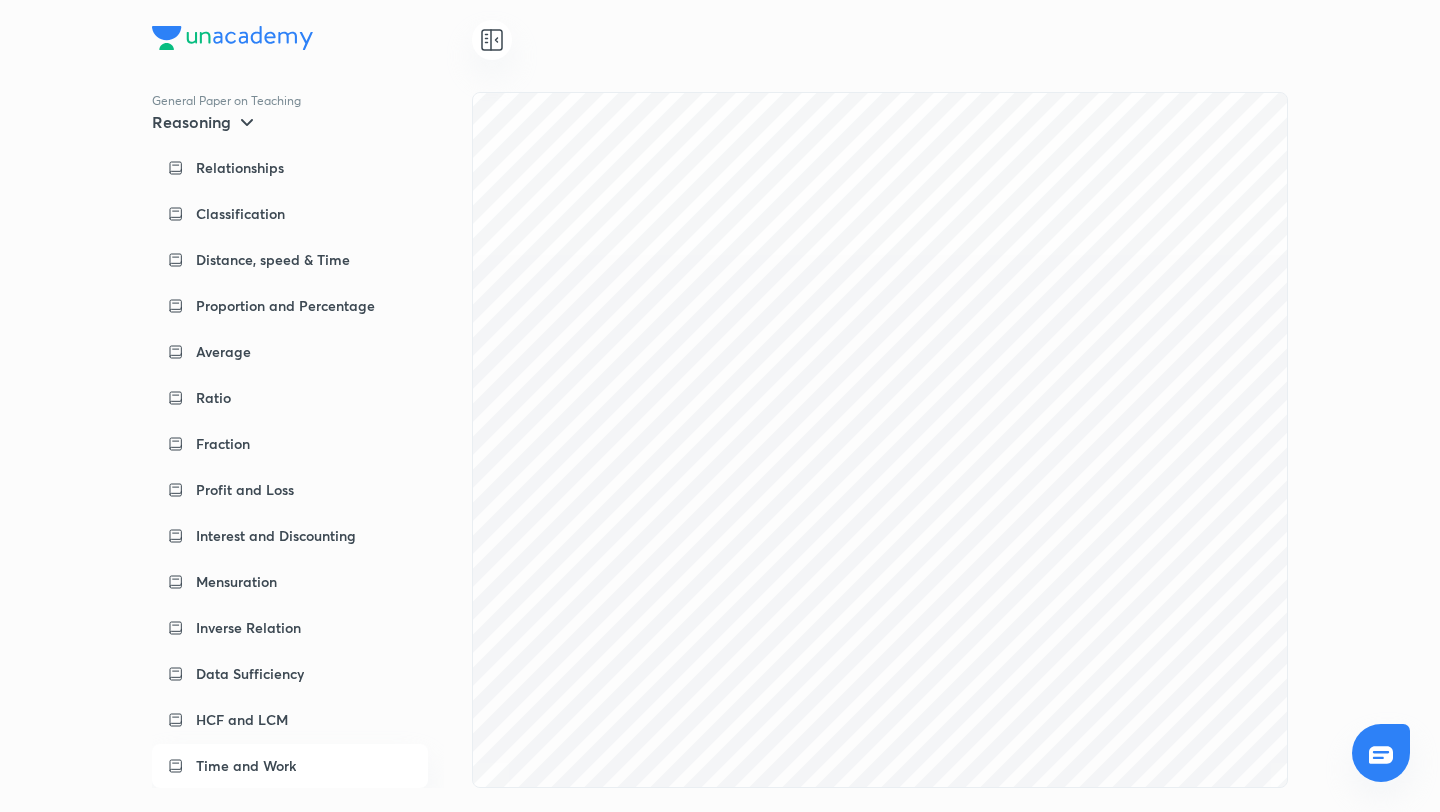 click on "Time and Work" at bounding box center (246, 766) 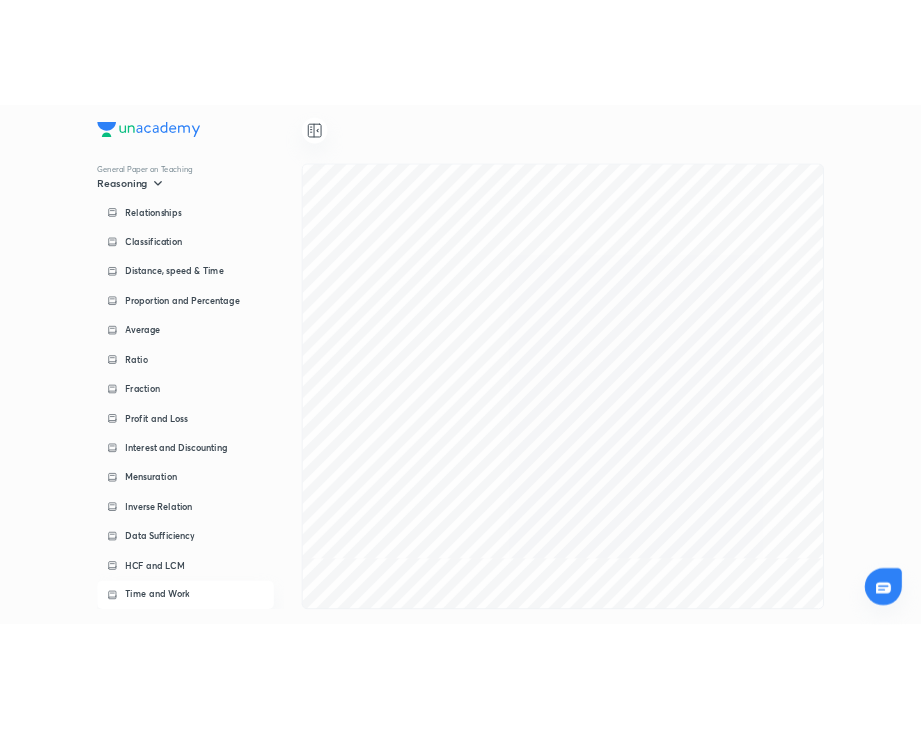 scroll, scrollTop: 57880, scrollLeft: 0, axis: vertical 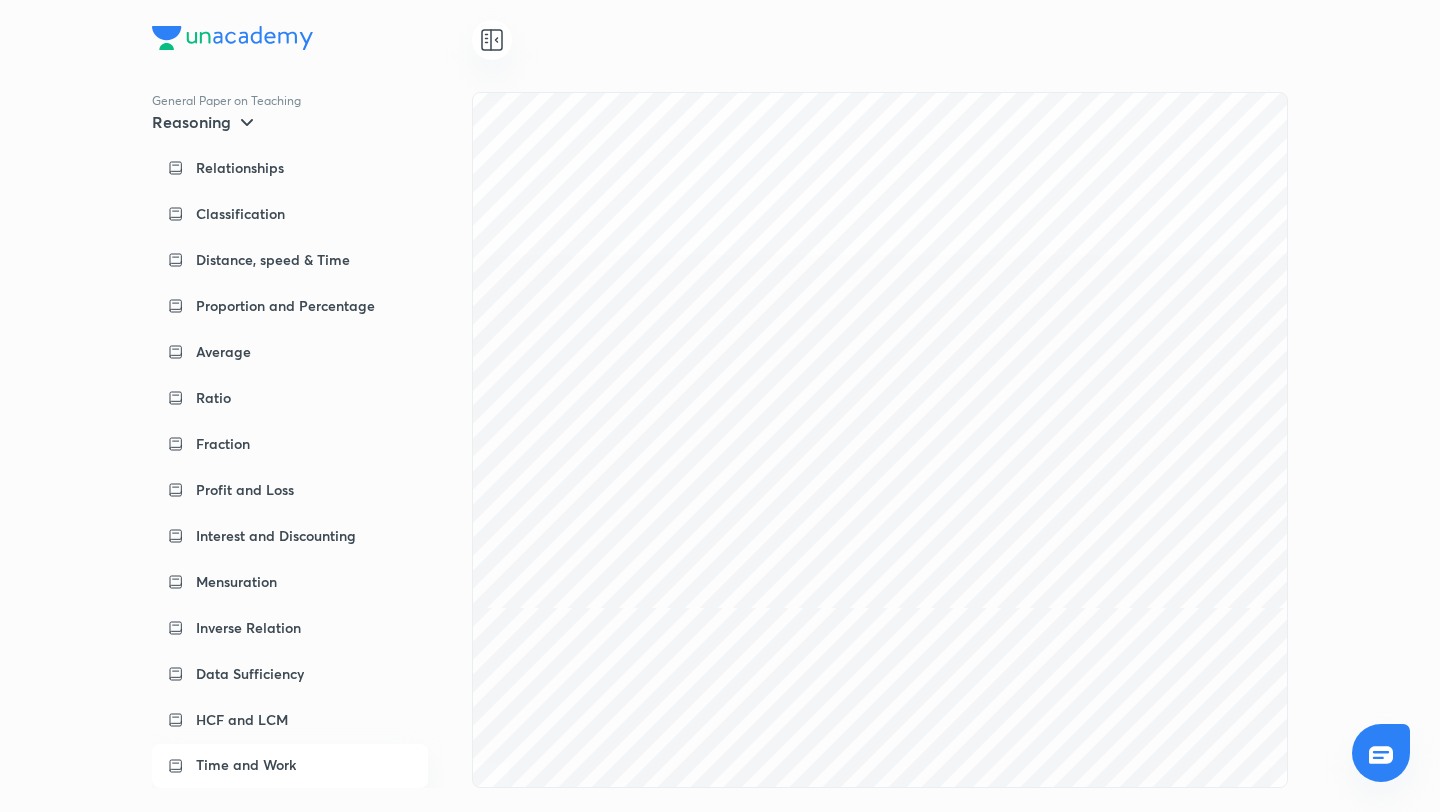 click on "General Paper on Teaching Reasoning Number Series Letter Series Codes Relationships Classification Distance, speed & Time Proportion and Percentage Average Ratio Fraction Profit and Loss Interest and Discounting Mensuration Inverse Relation Data Sufficiency HCF and LCM Time and Work" at bounding box center (720, 406) 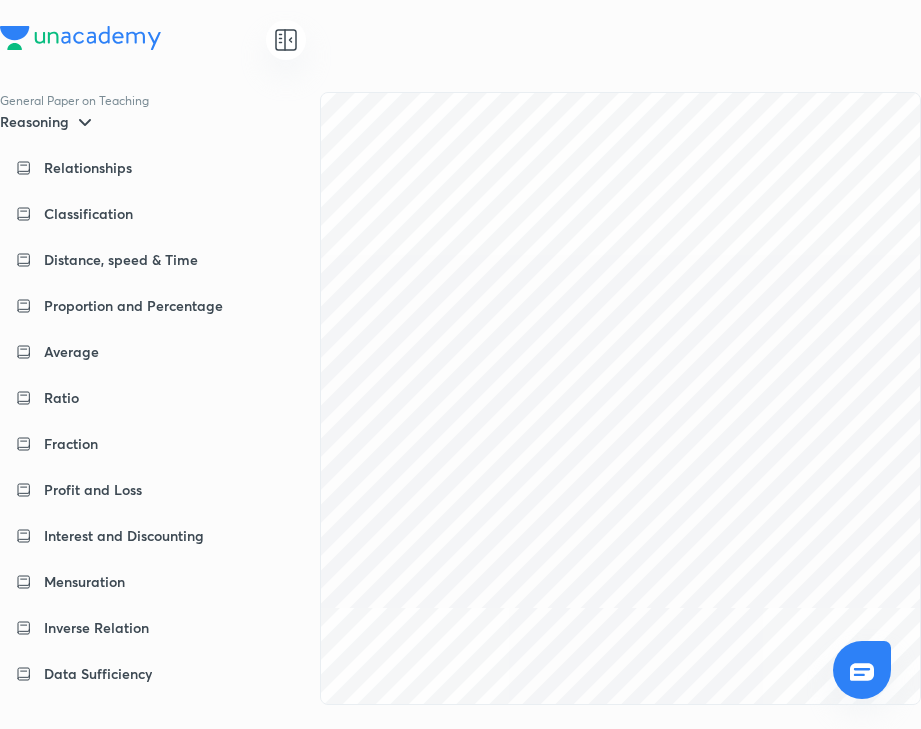 scroll, scrollTop: 149, scrollLeft: 0, axis: vertical 